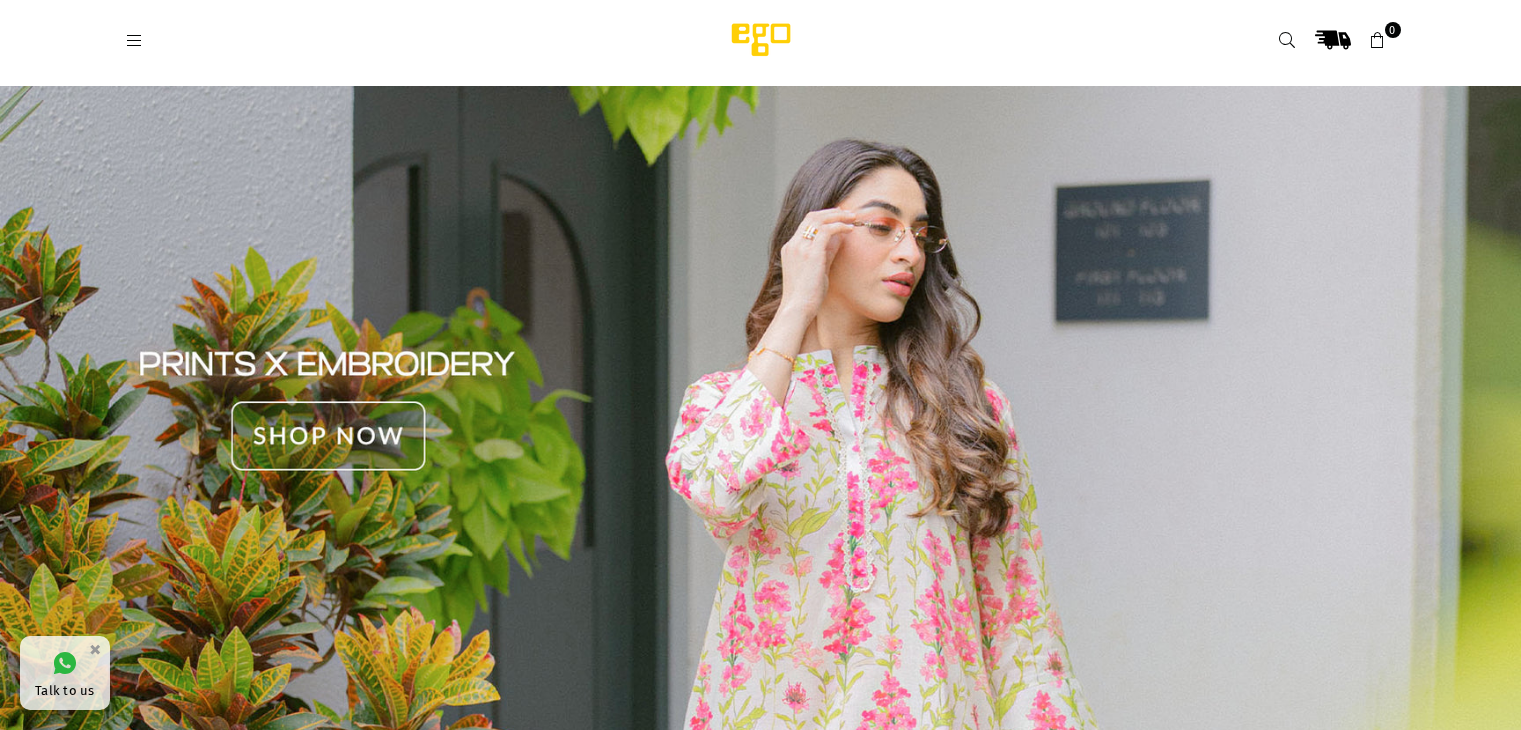 scroll, scrollTop: 0, scrollLeft: 0, axis: both 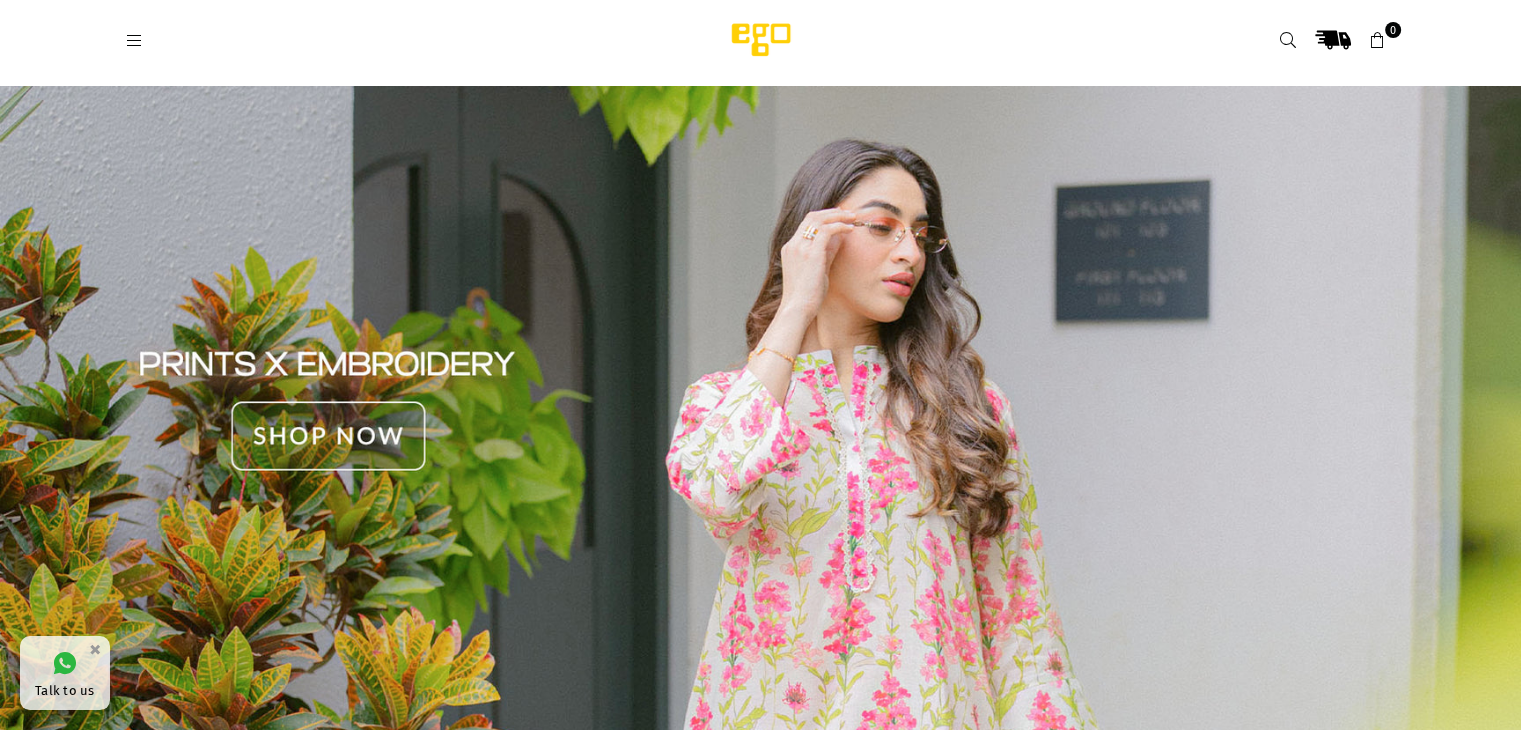 click at bounding box center (1288, 41) 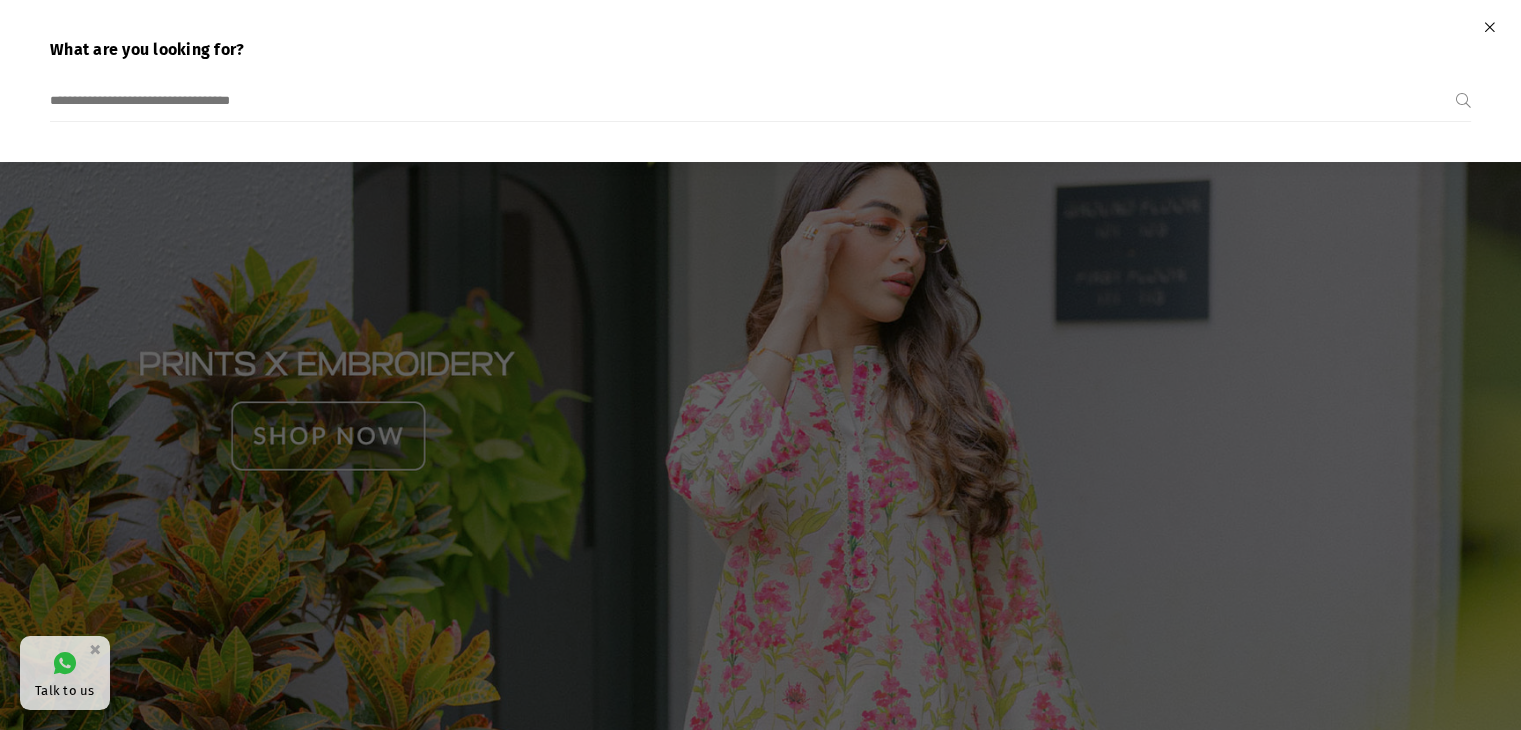 click at bounding box center (753, 101) 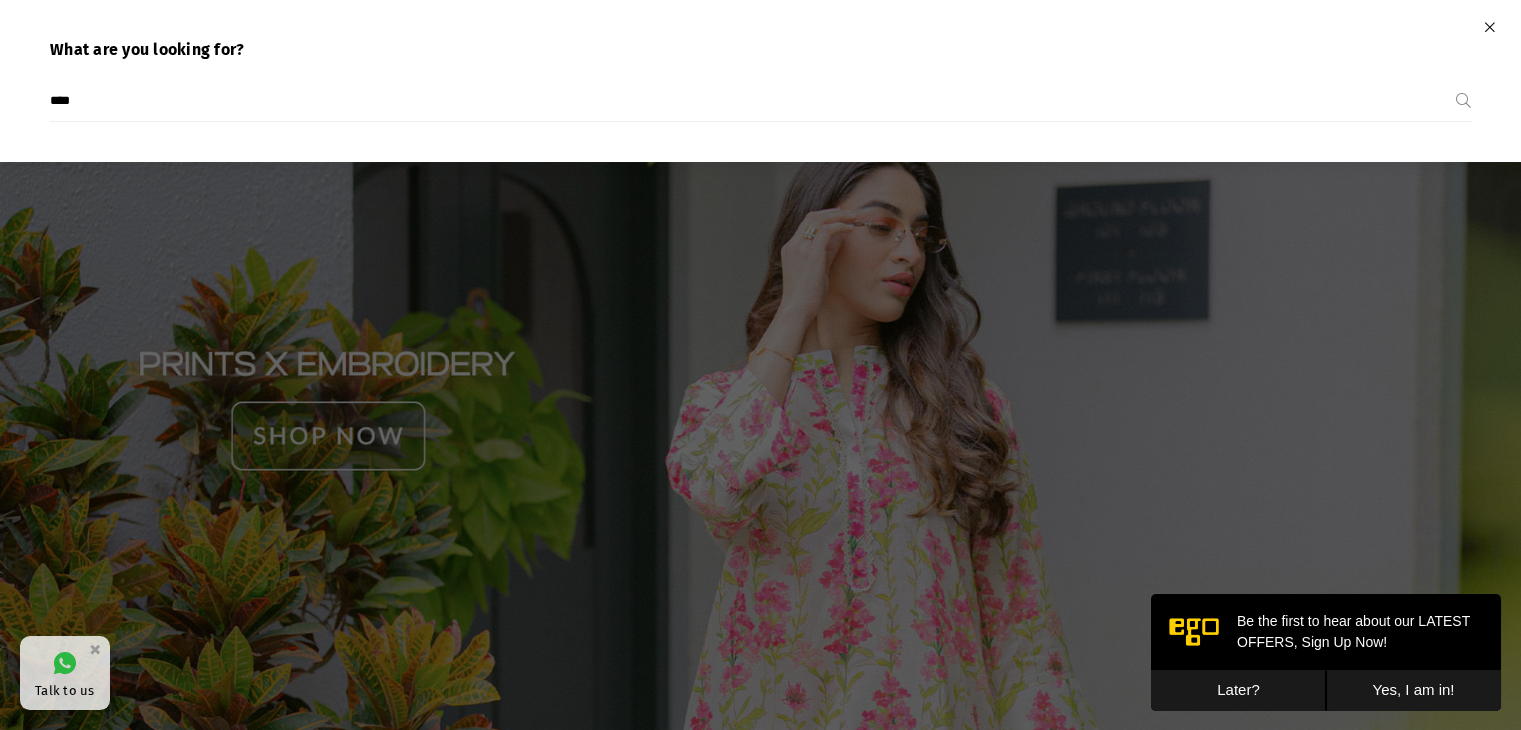 scroll, scrollTop: 0, scrollLeft: 0, axis: both 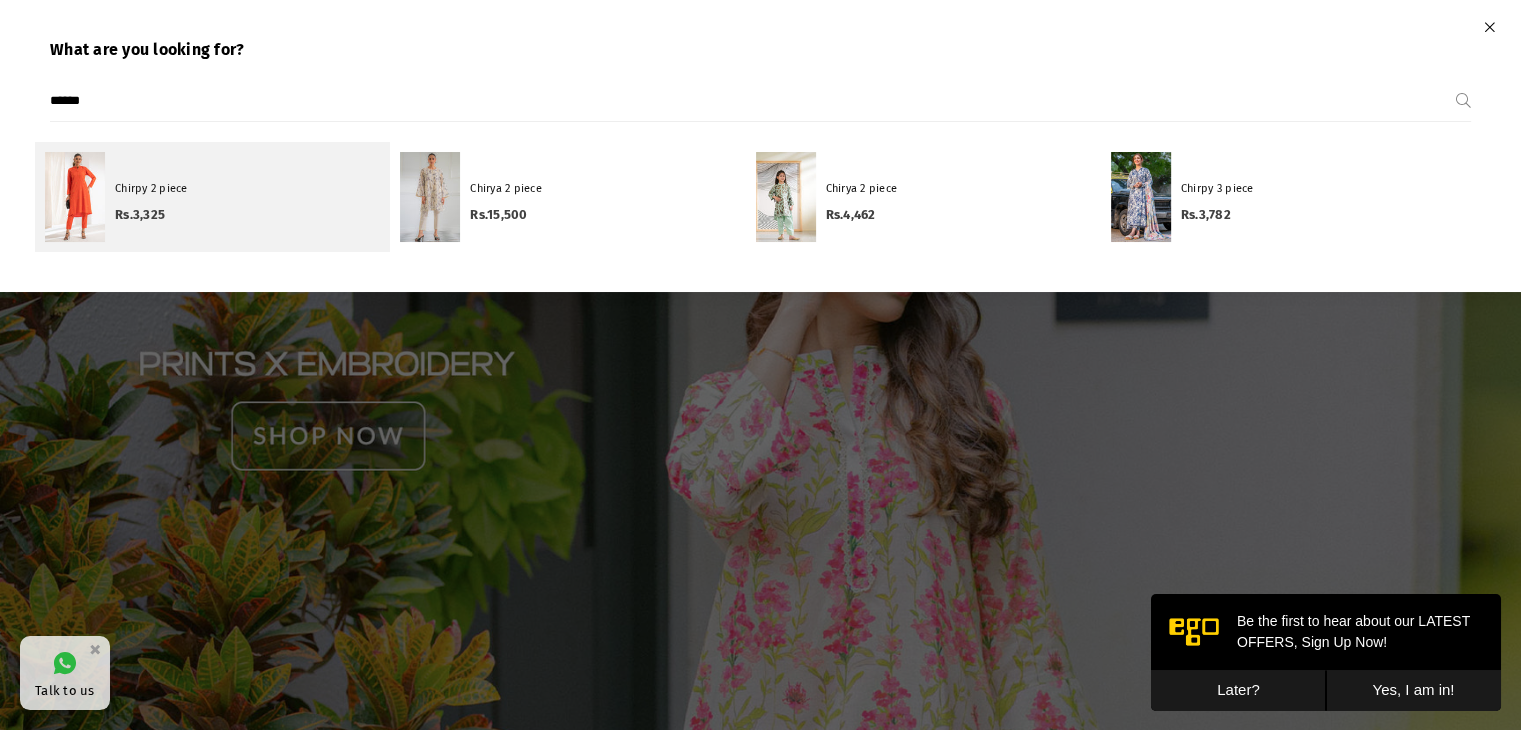 type on "******" 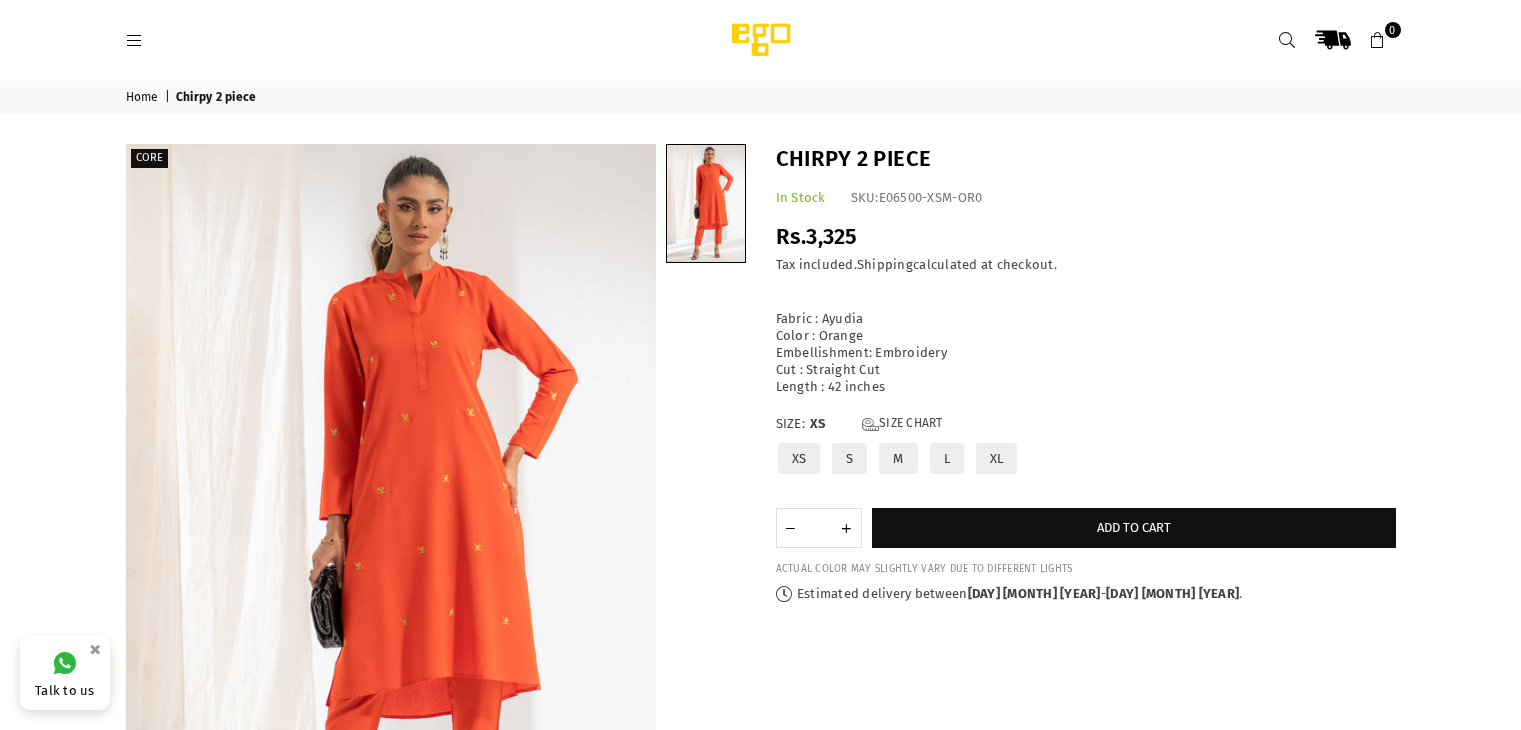 scroll, scrollTop: 0, scrollLeft: 0, axis: both 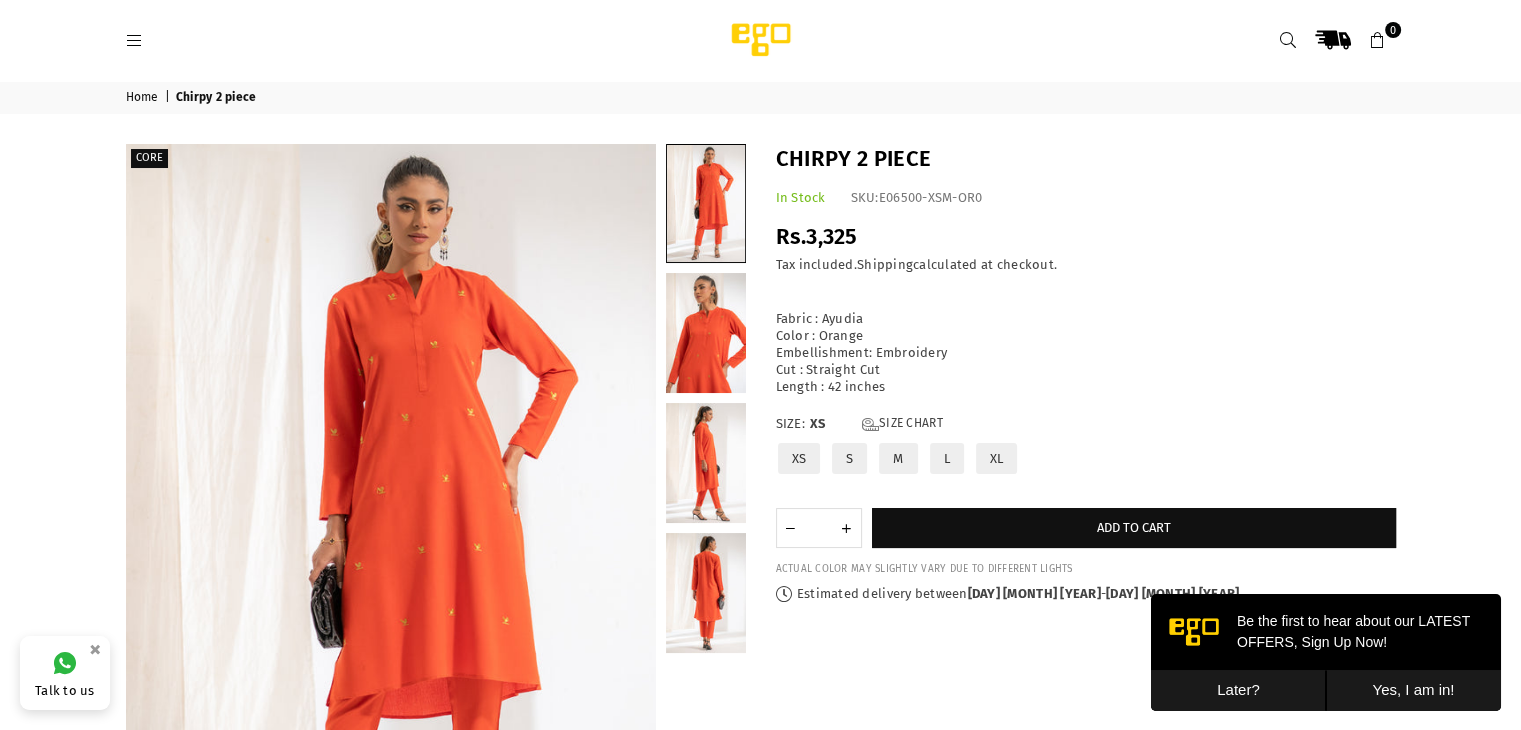 click at bounding box center [1288, 41] 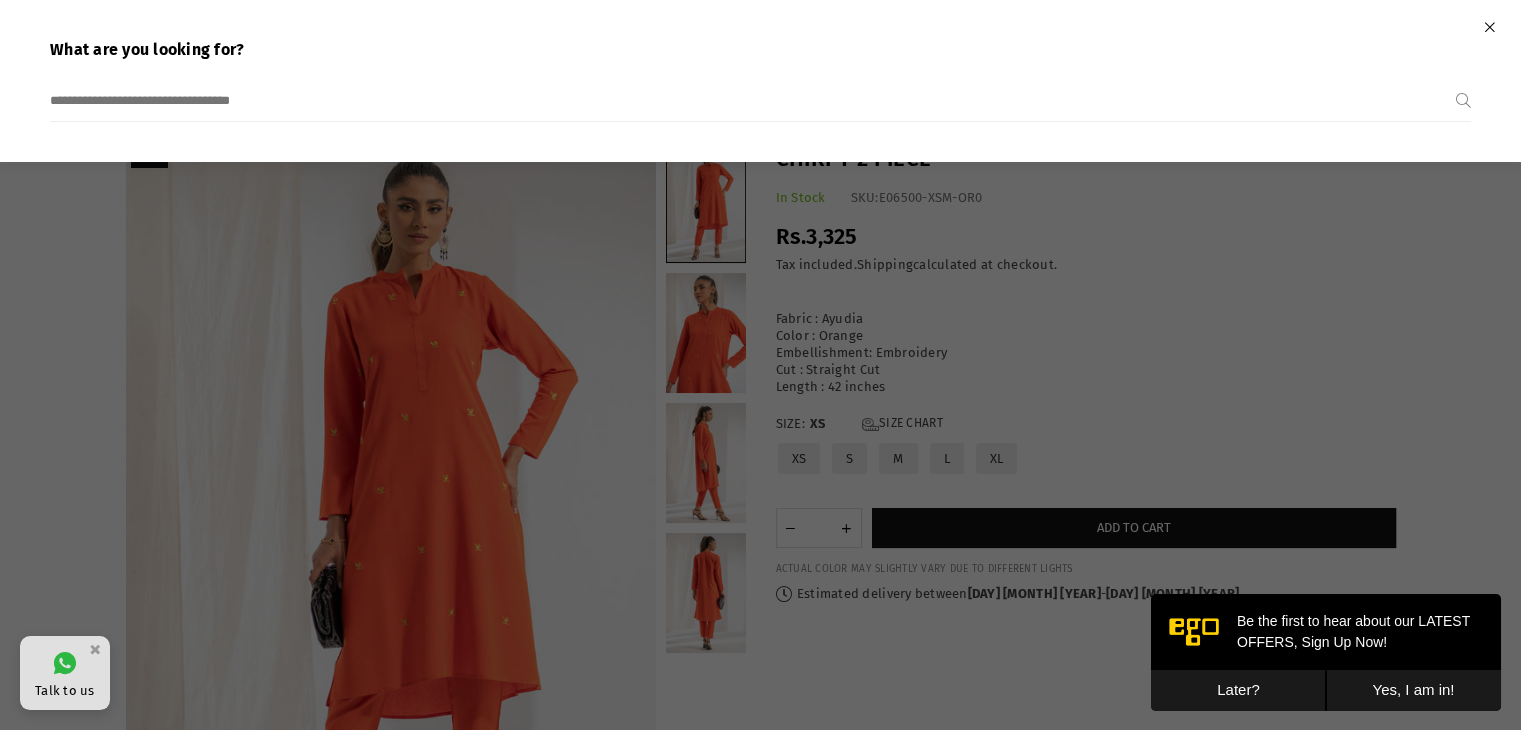 click at bounding box center (753, 101) 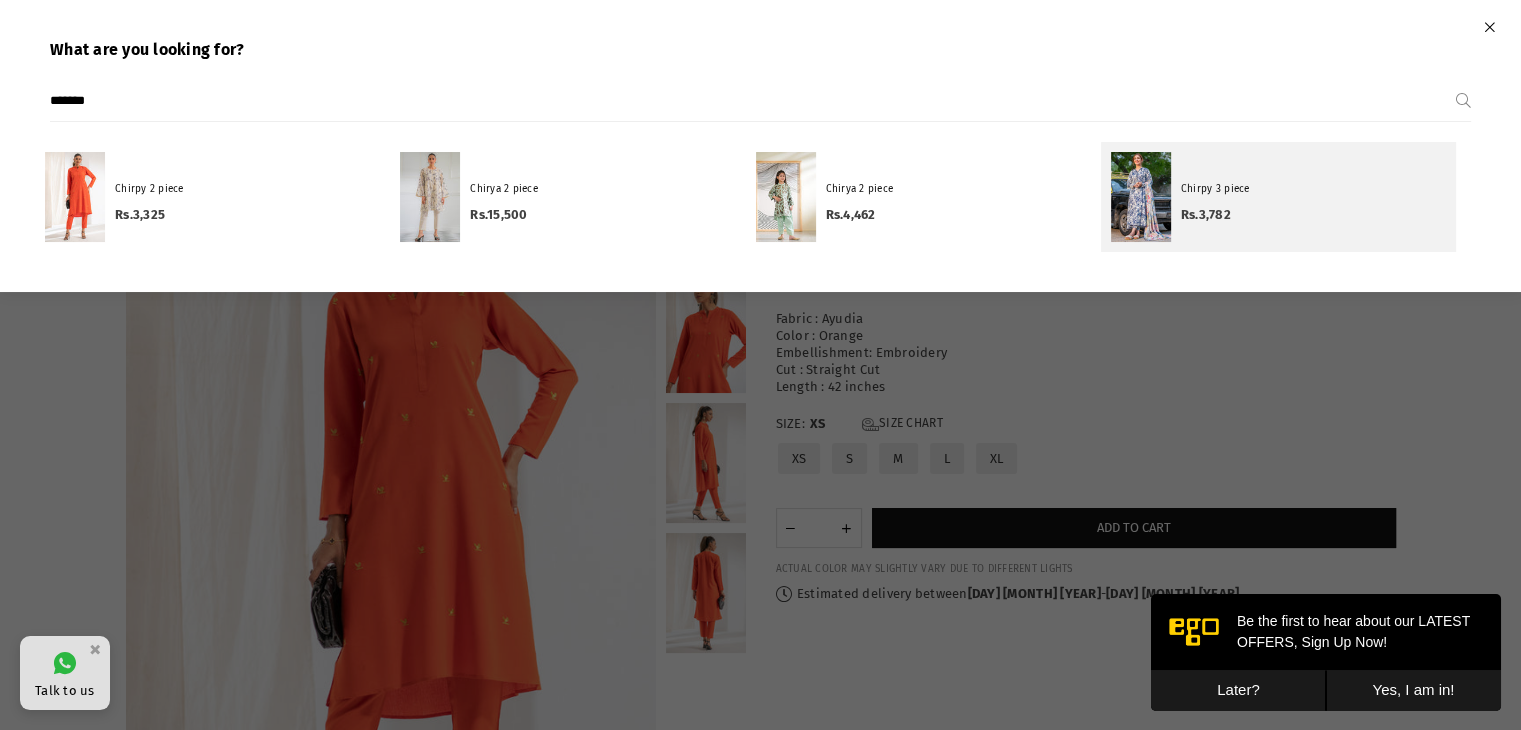 type on "******" 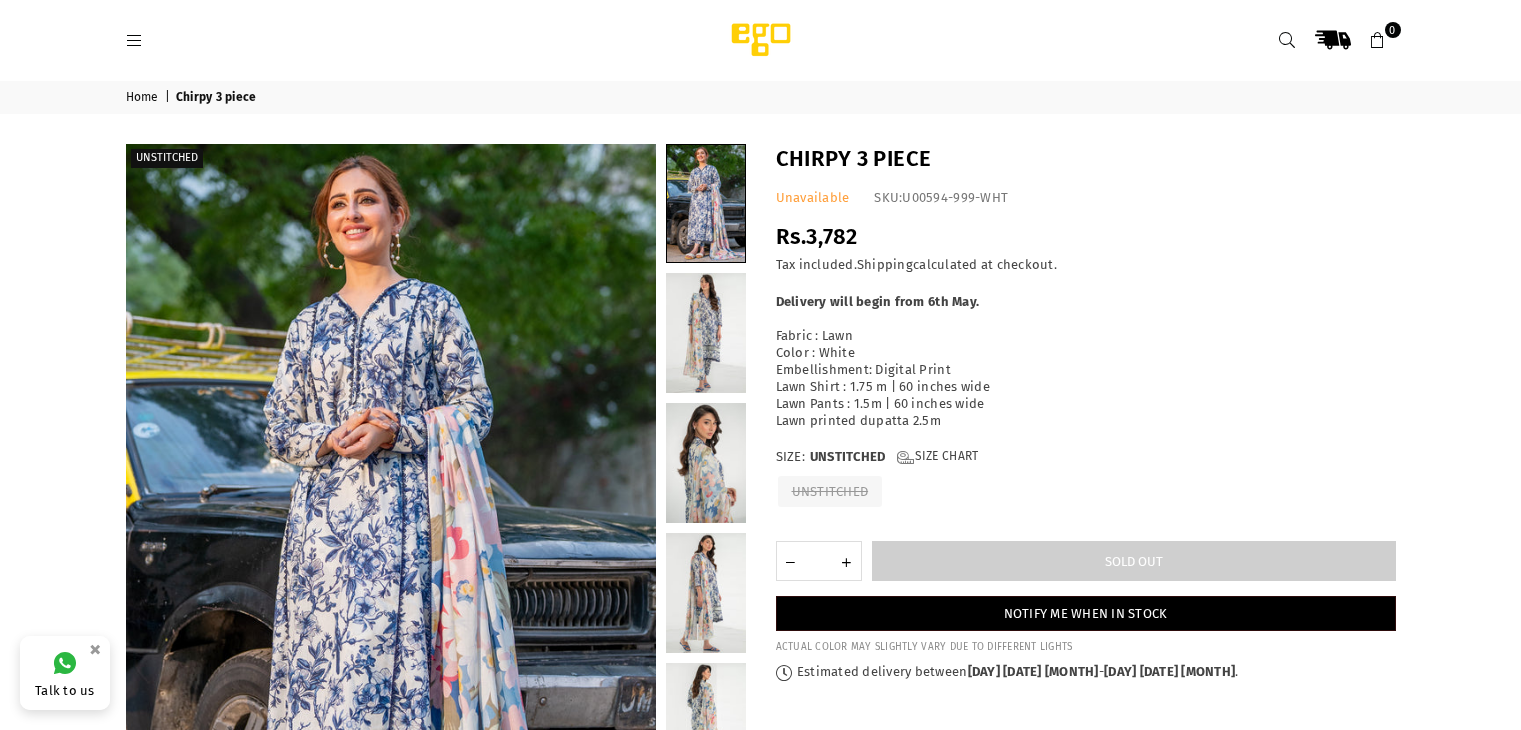 scroll, scrollTop: 0, scrollLeft: 0, axis: both 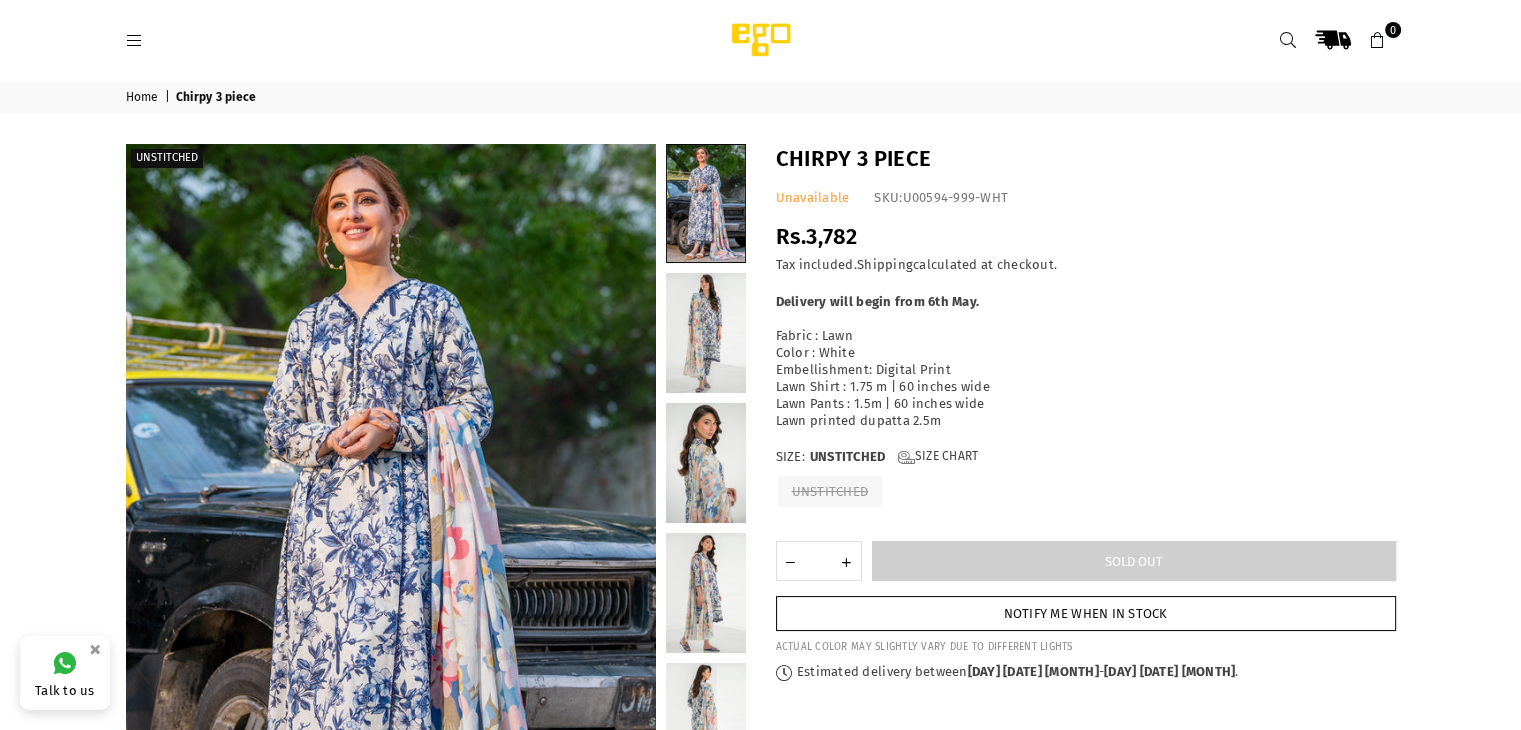 click on "Notify me when in stock" at bounding box center [1086, 613] 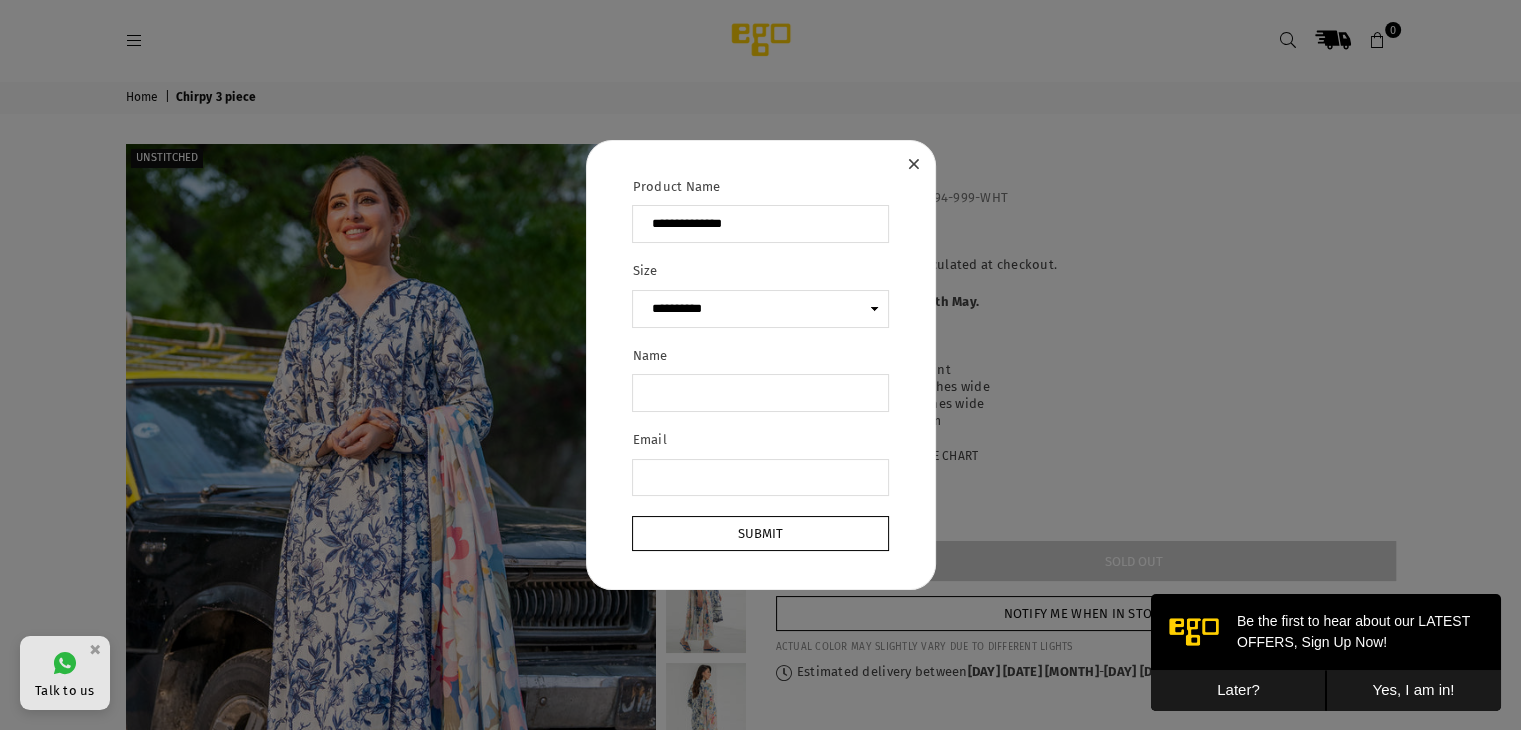 scroll, scrollTop: 0, scrollLeft: 0, axis: both 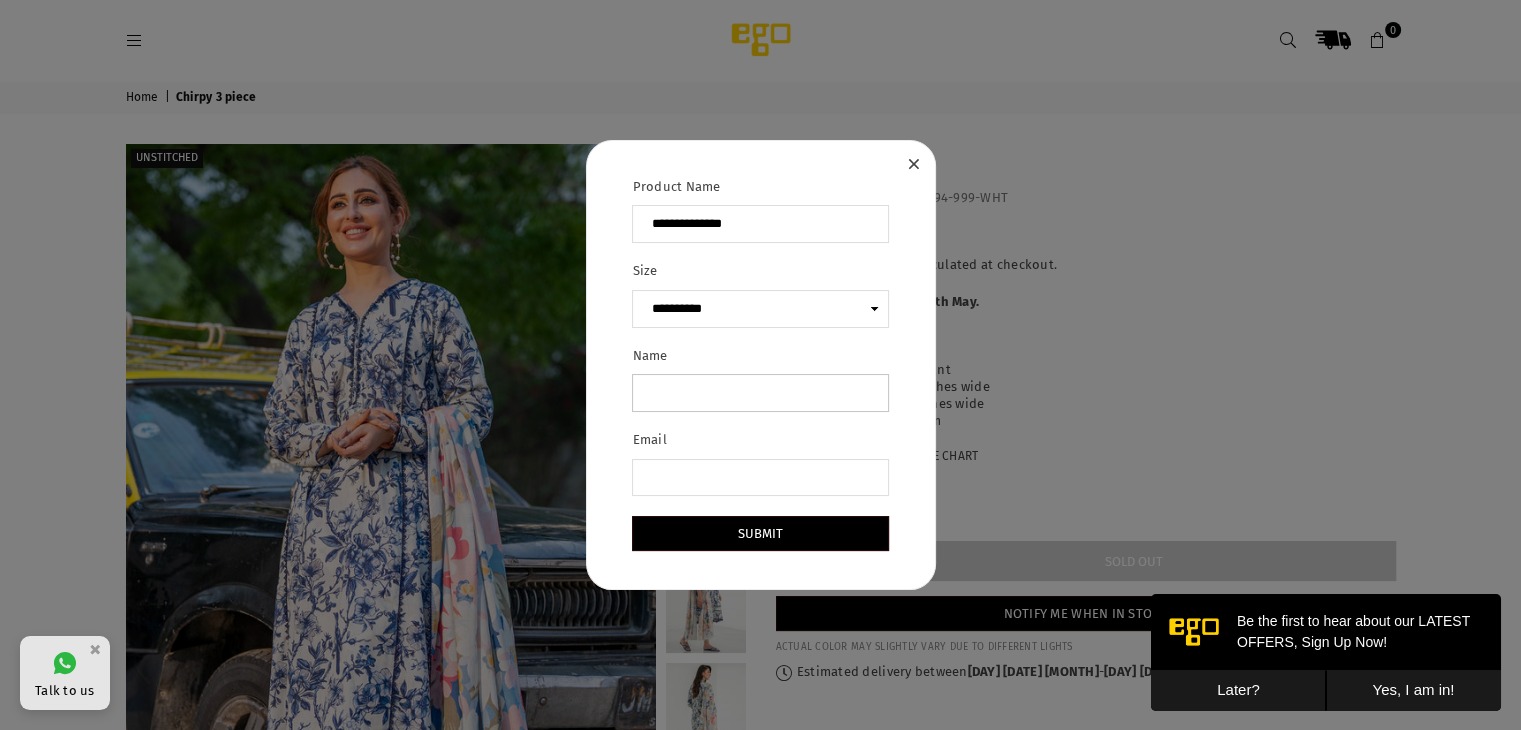 click on "Name" at bounding box center [760, 393] 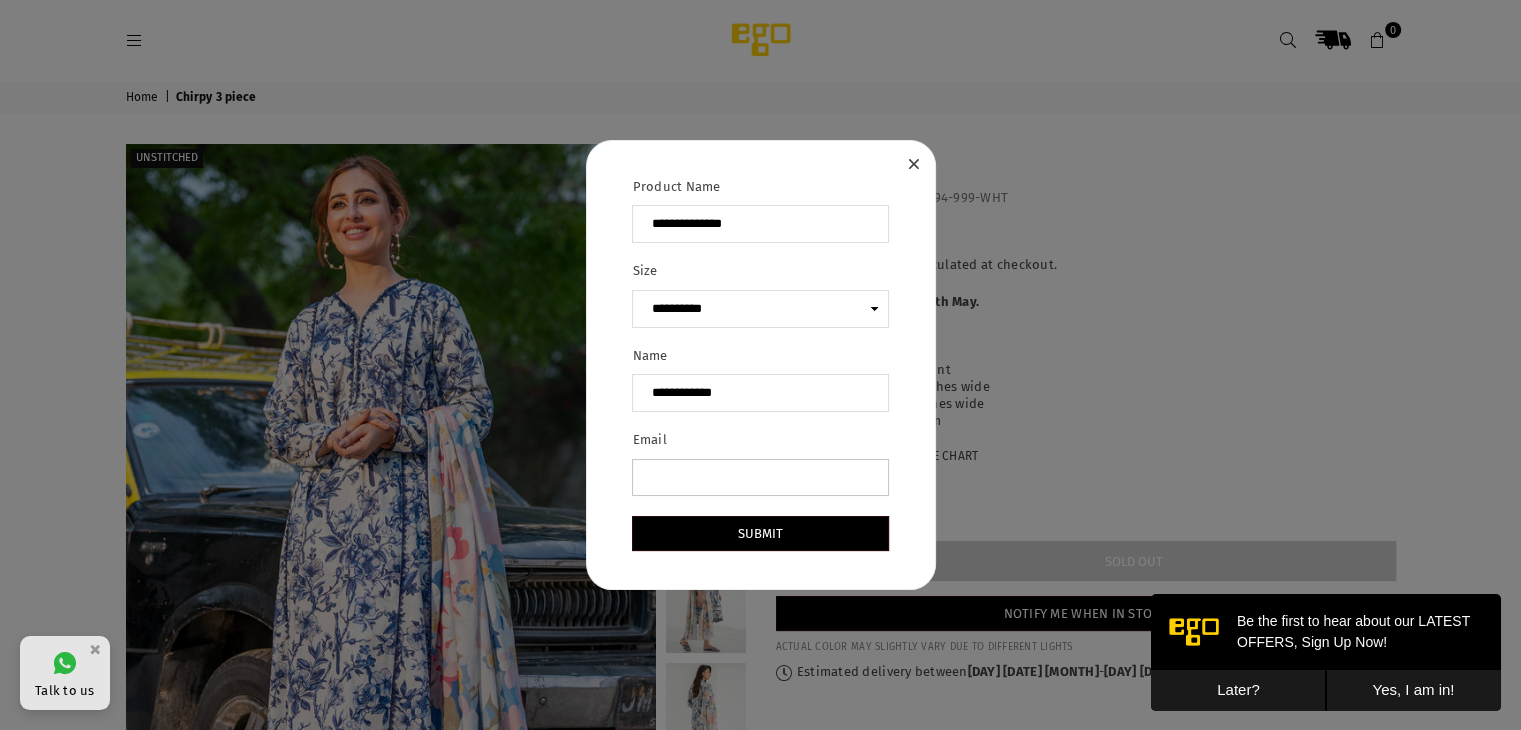 click on "Email" at bounding box center [760, 478] 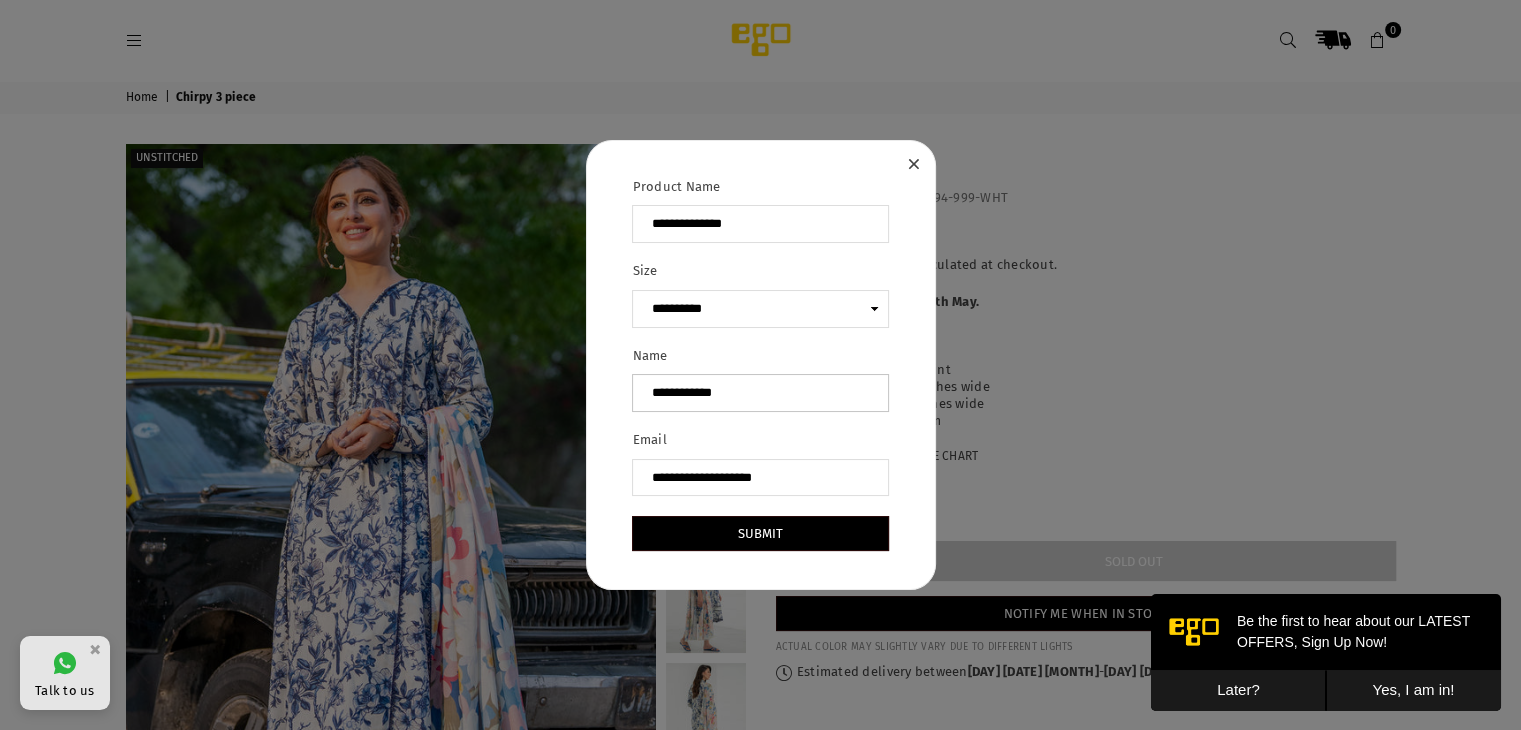 click on "**********" at bounding box center (760, 393) 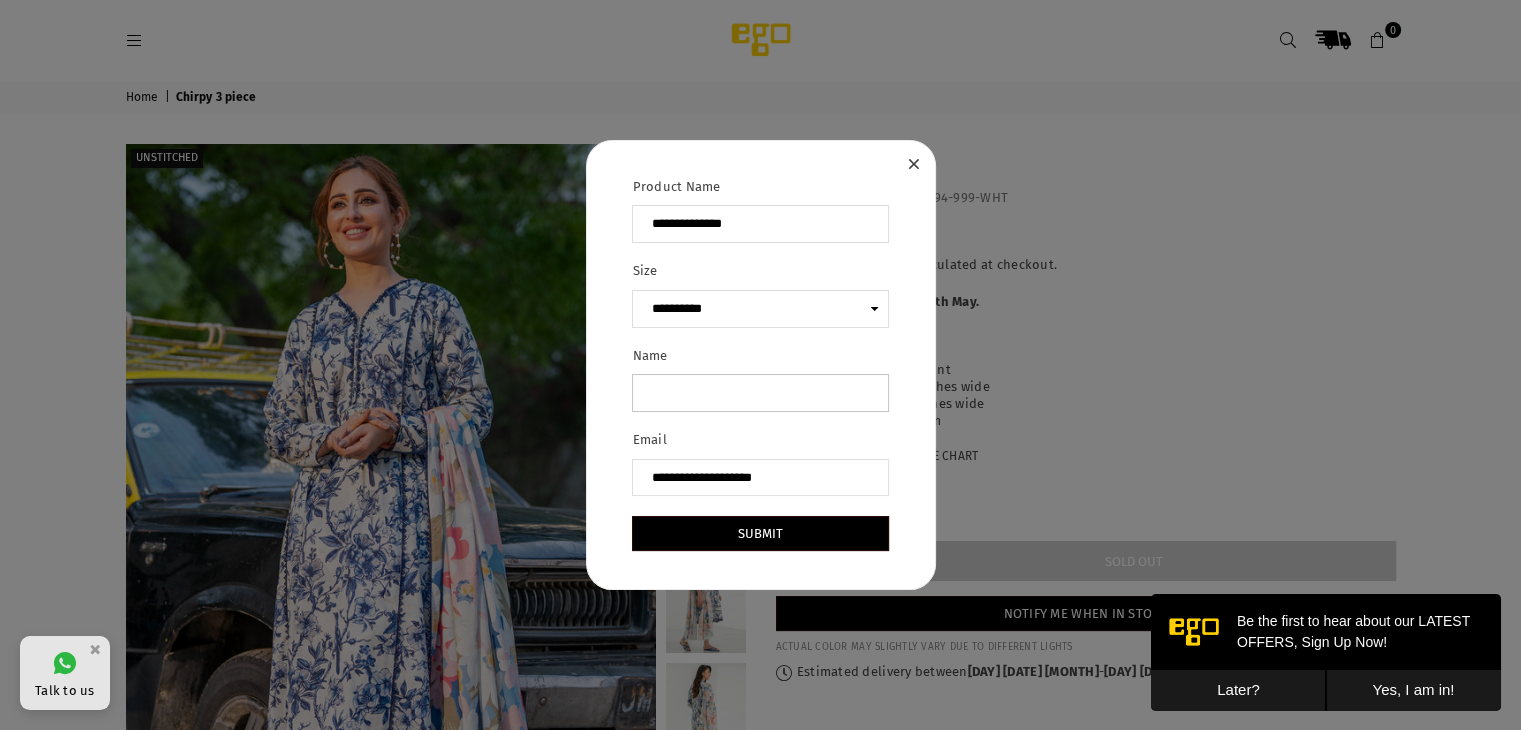 click on "Name" at bounding box center [760, 393] 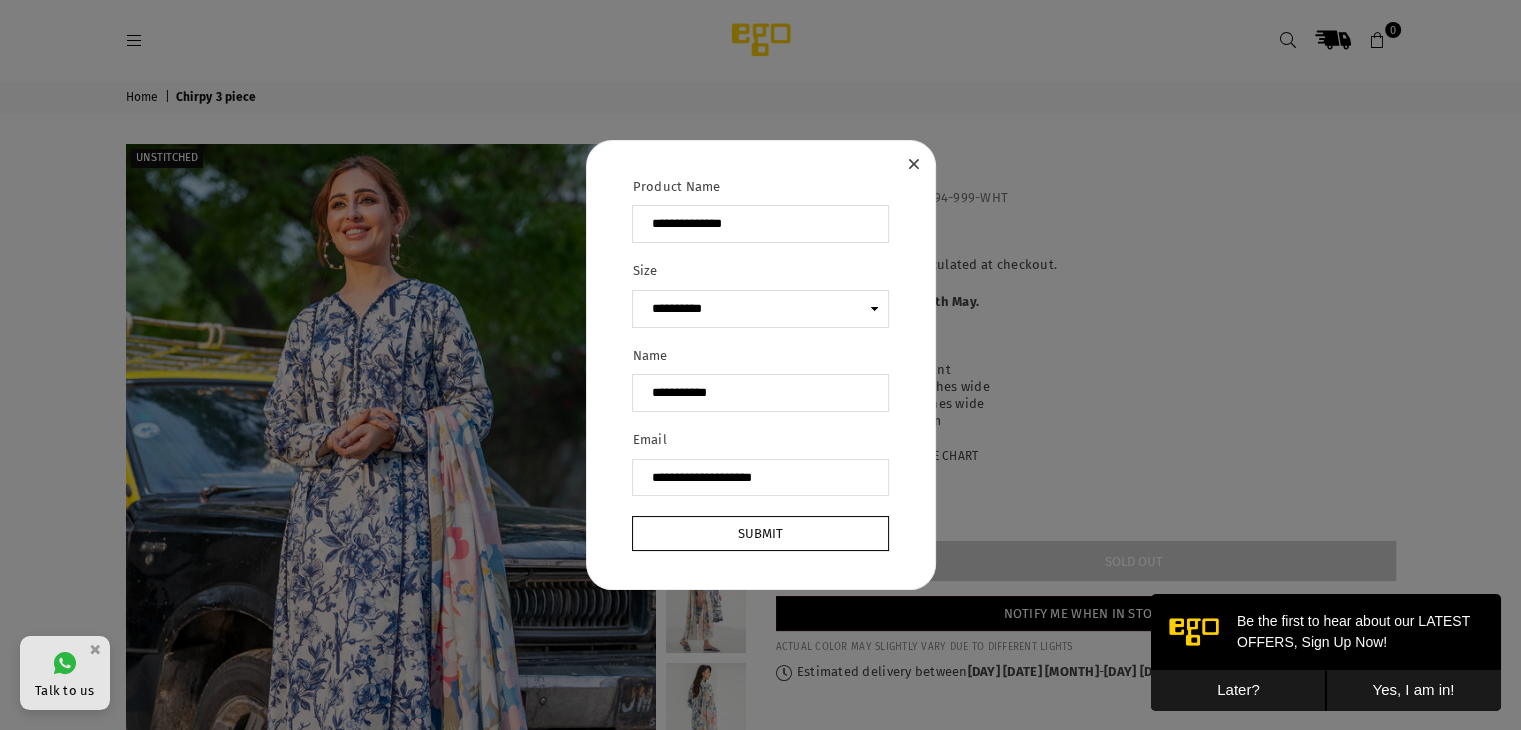click on "Submit" at bounding box center [760, 533] 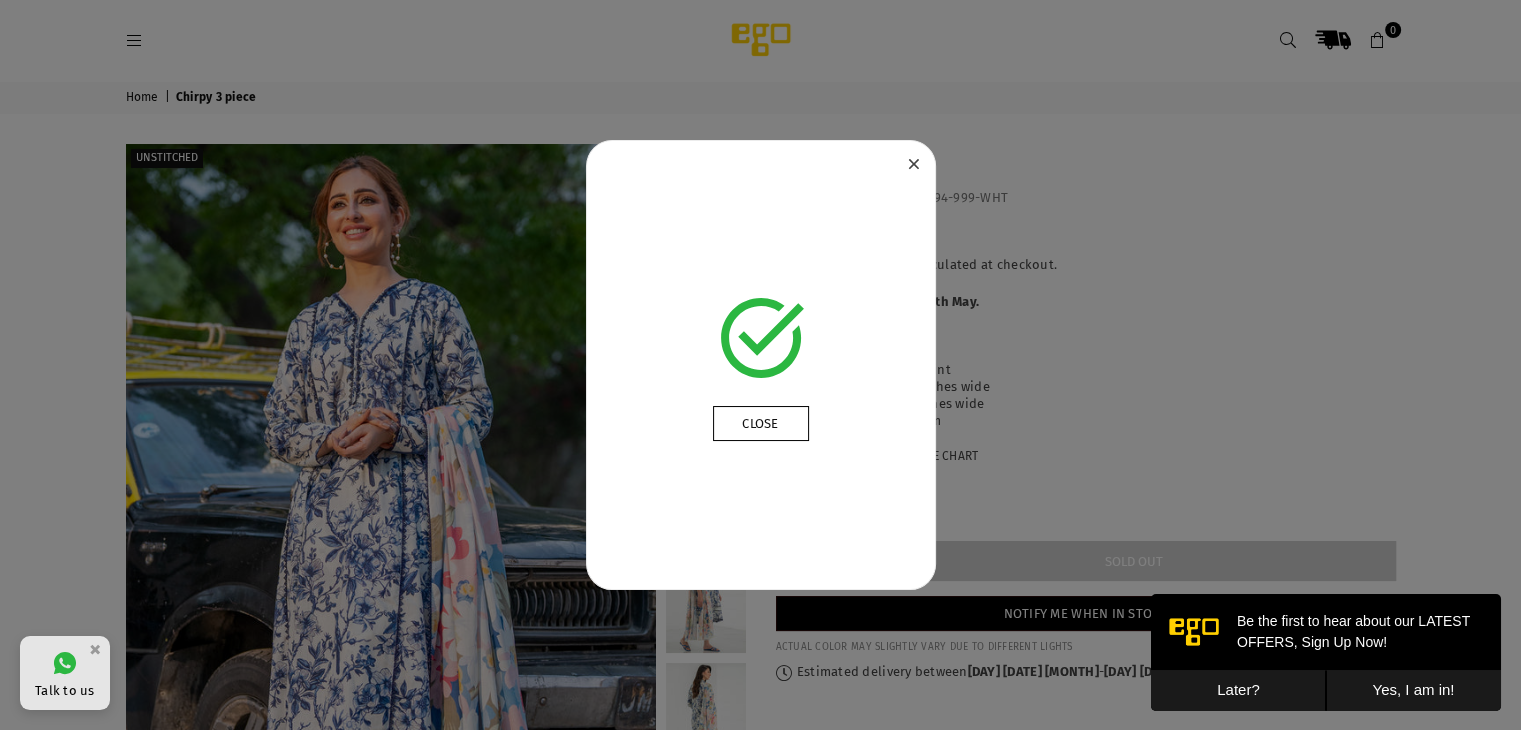 click on "Close" at bounding box center [761, 423] 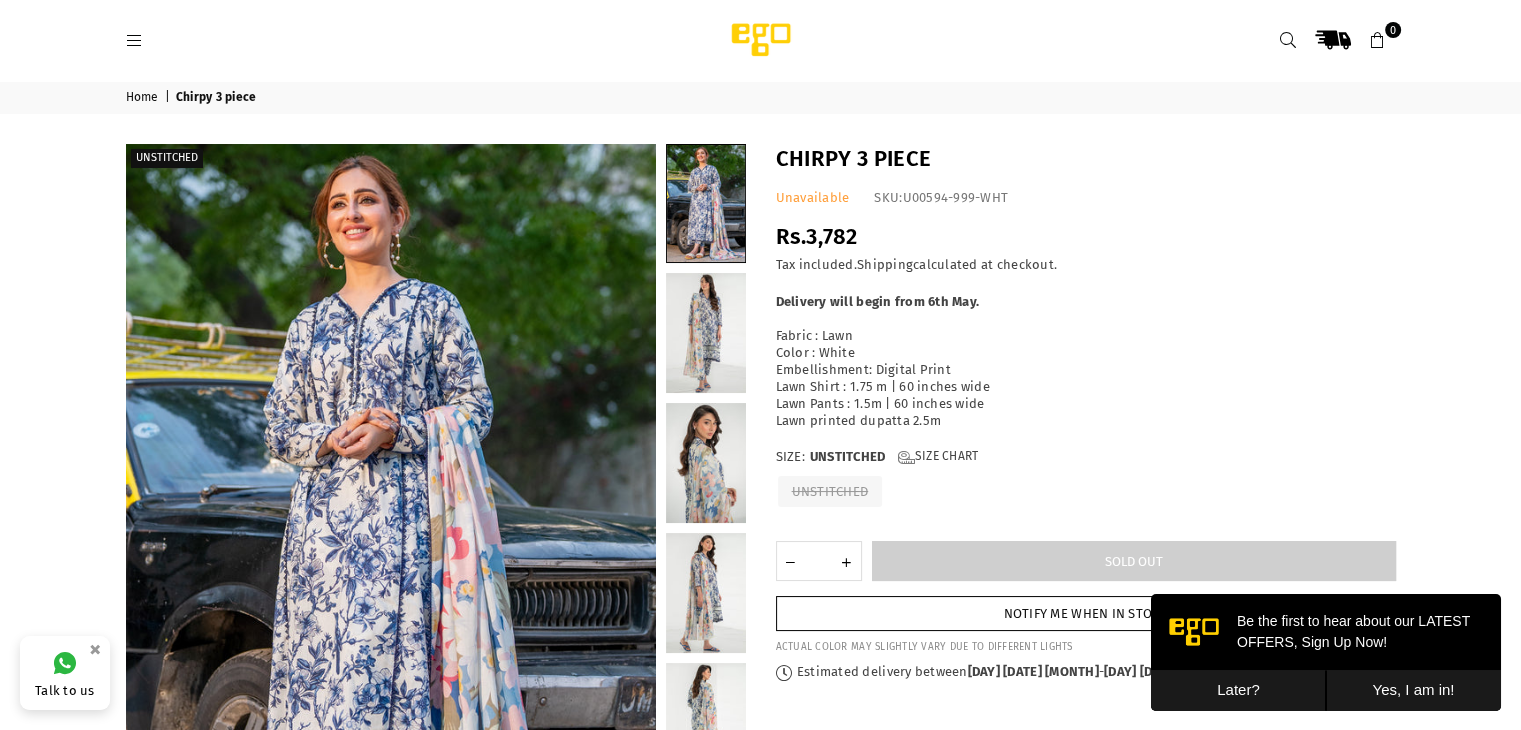 click on "Notify me when in stock" at bounding box center [1086, 613] 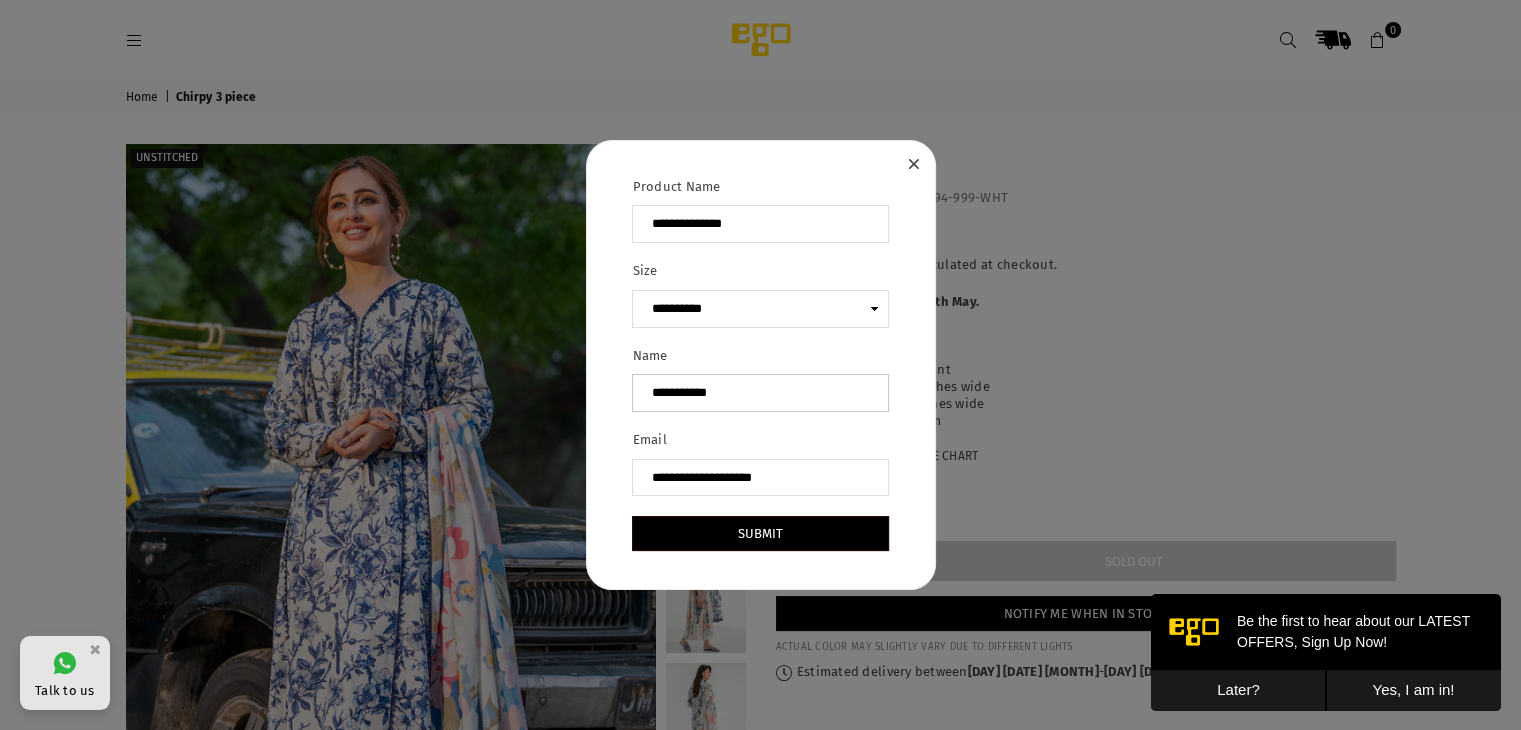 click on "**********" at bounding box center (760, 393) 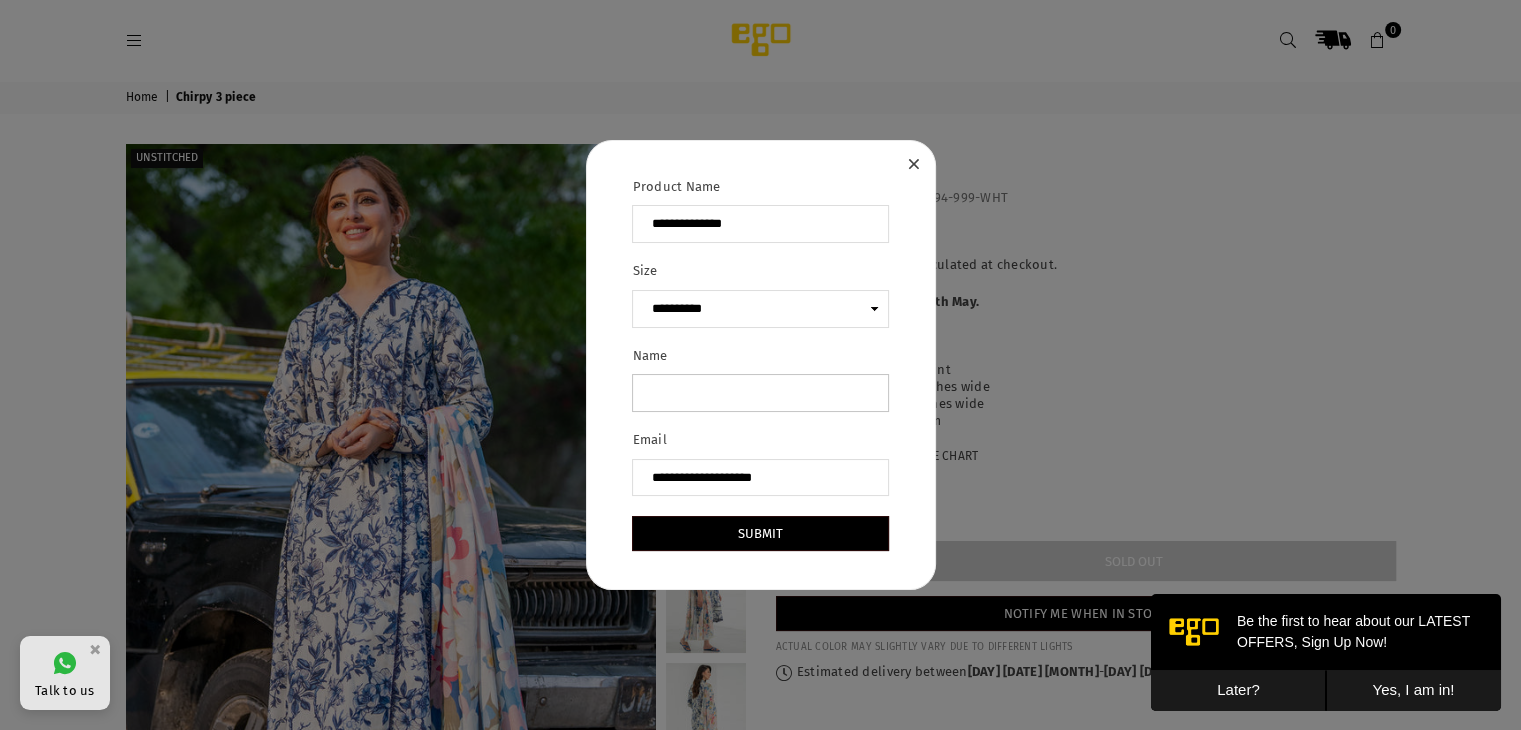 click on "Name" at bounding box center (760, 393) 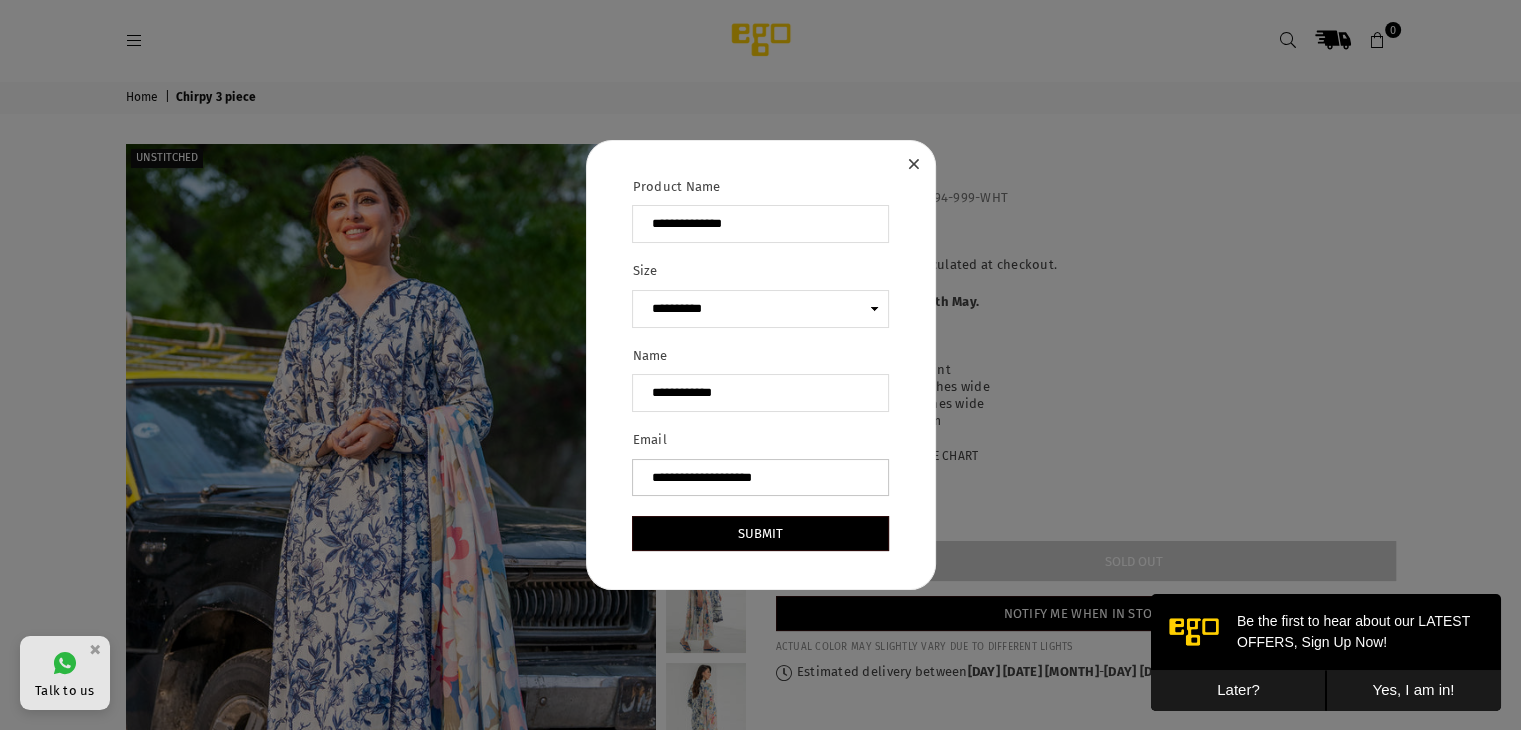 click on "**********" at bounding box center [760, 478] 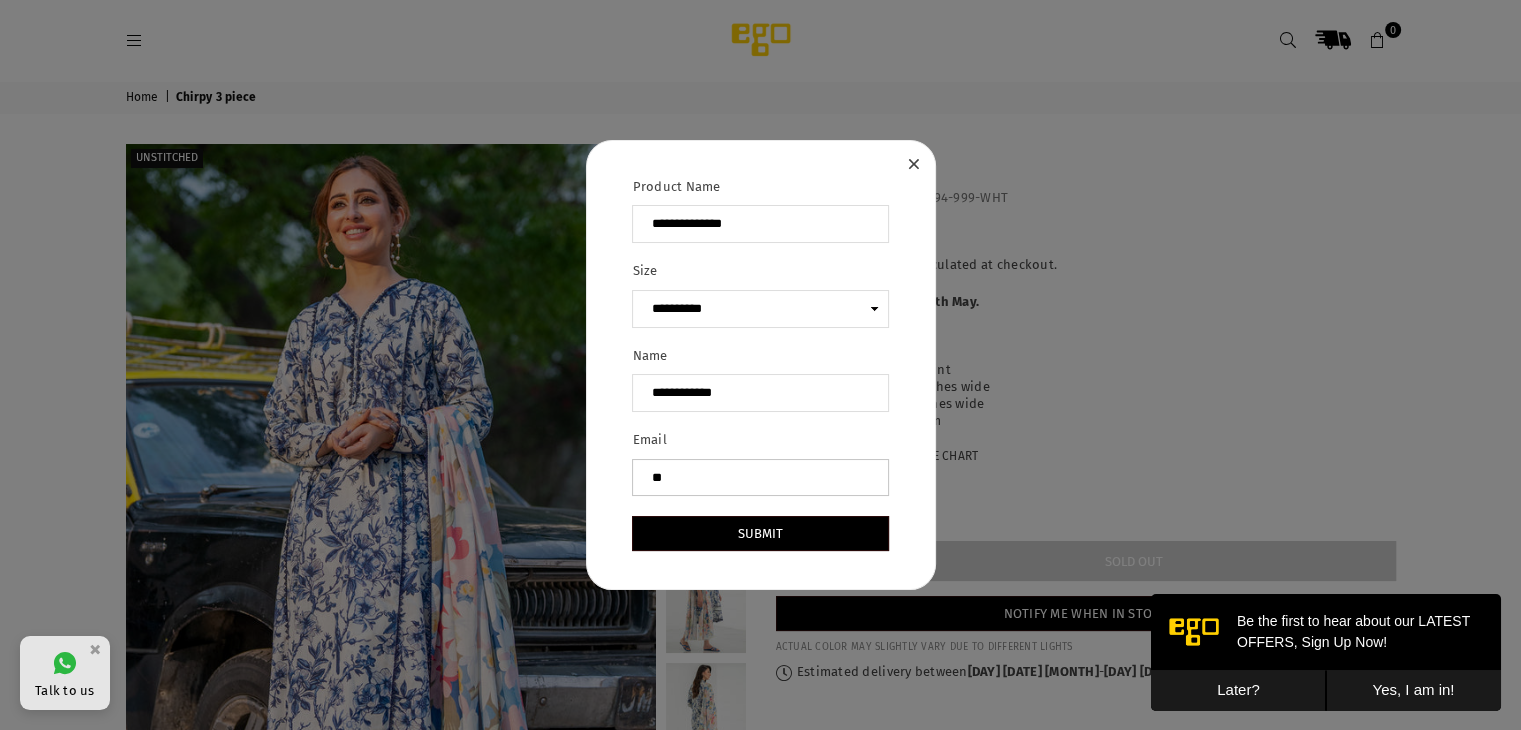 type on "**********" 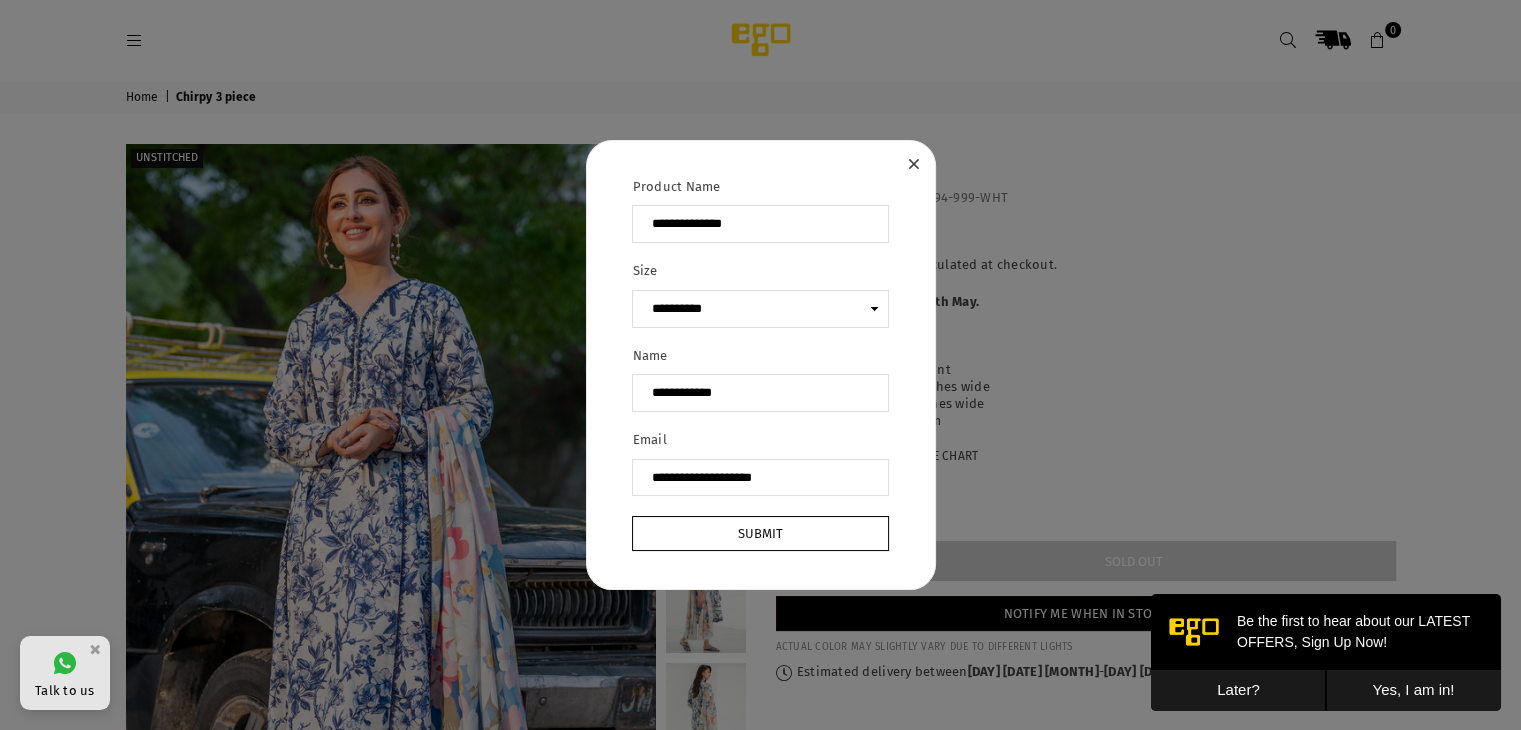 click on "Submit" at bounding box center [760, 533] 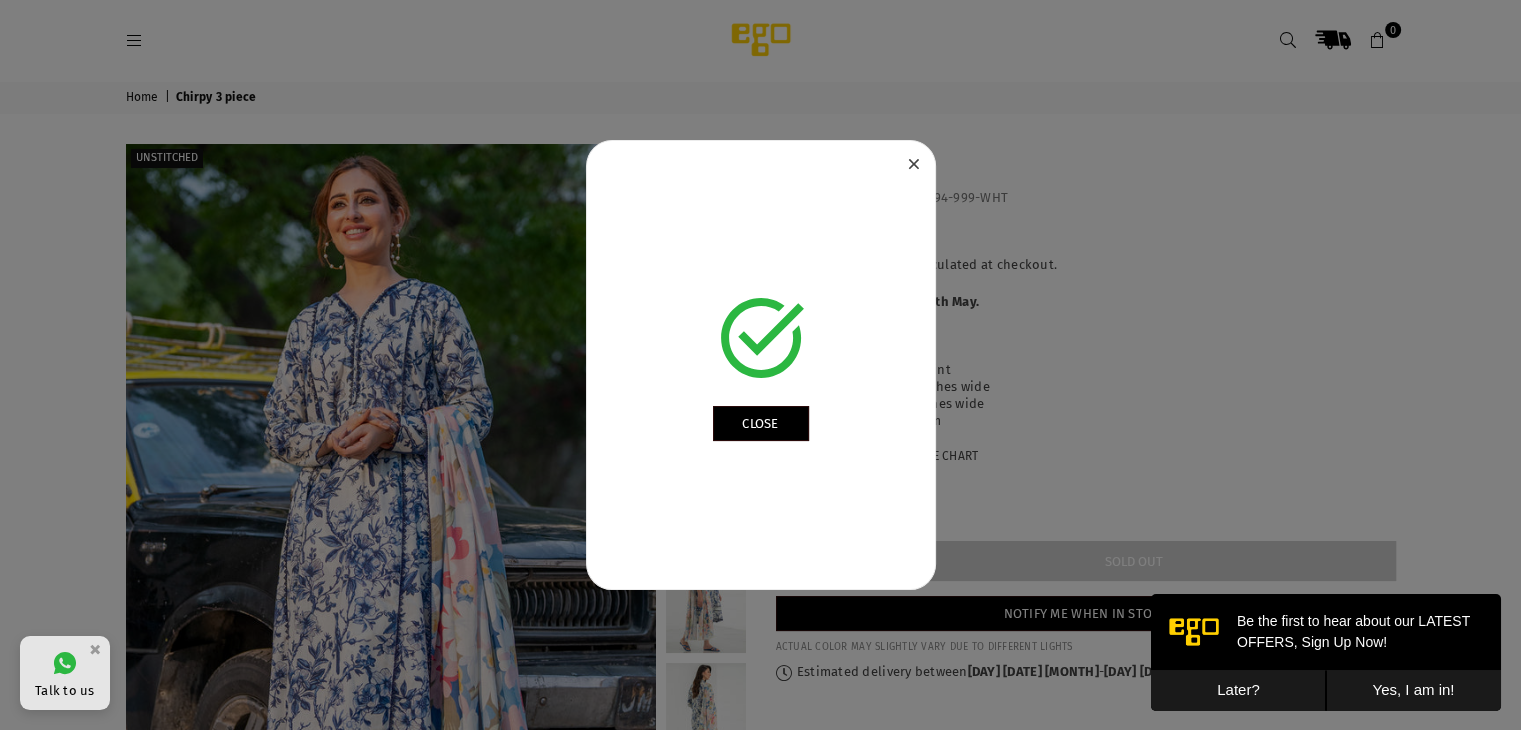 click on "**********" at bounding box center (761, 365) 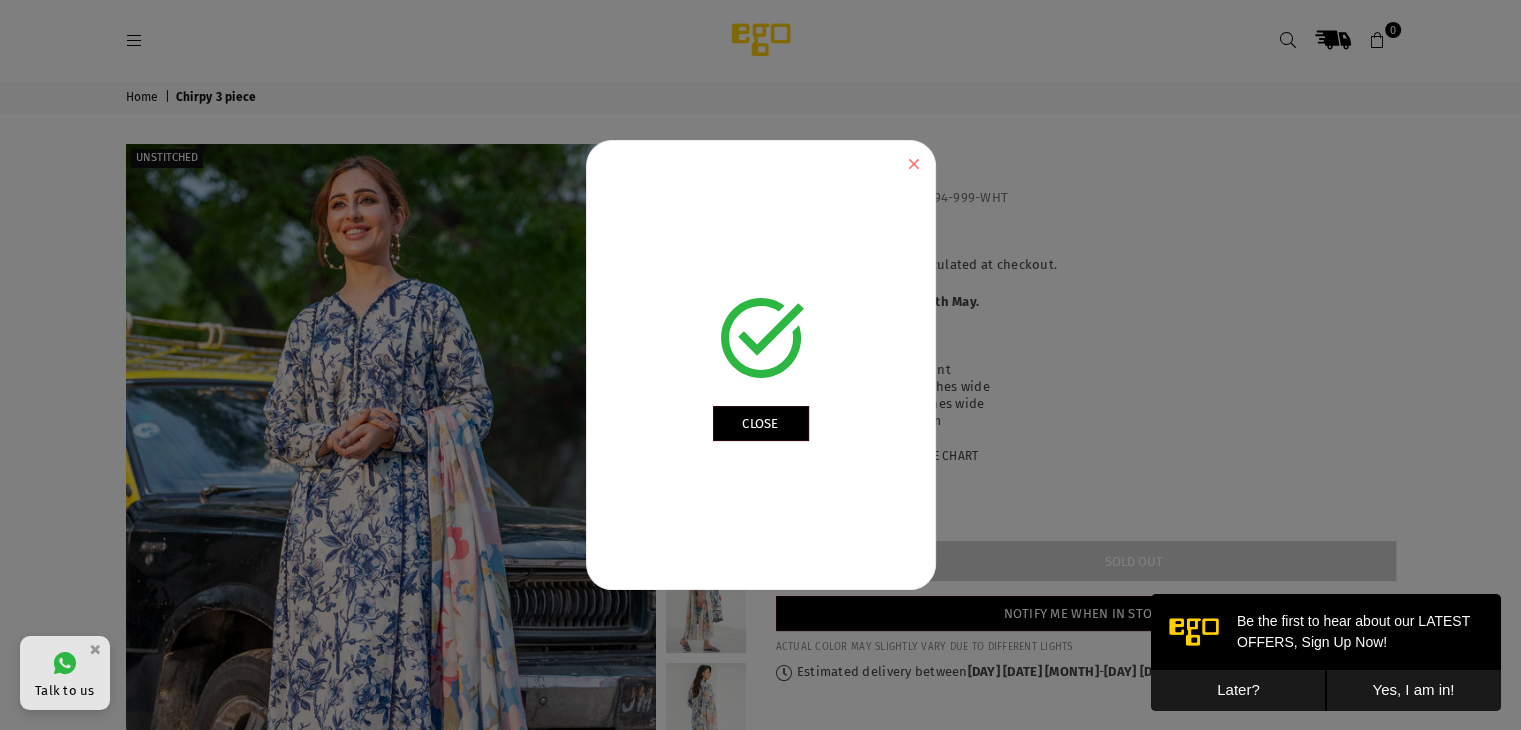 click at bounding box center [913, 164] 